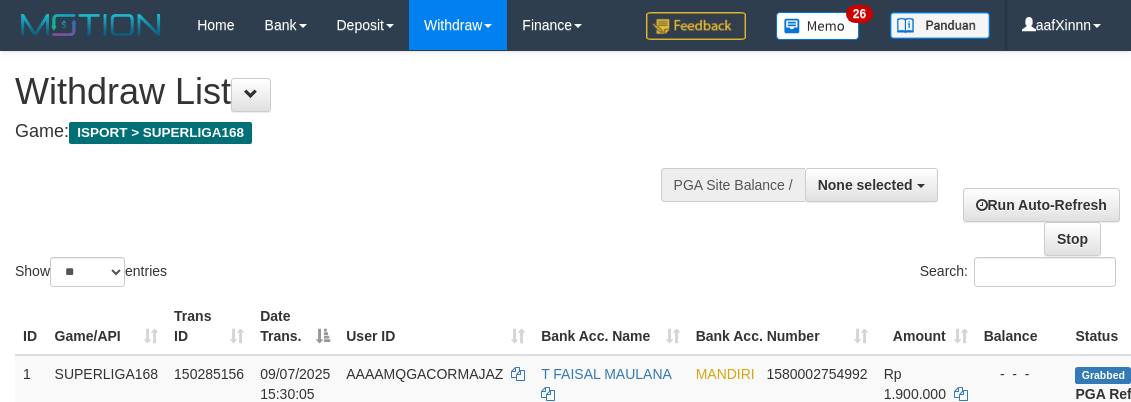 scroll, scrollTop: 133, scrollLeft: 350, axis: both 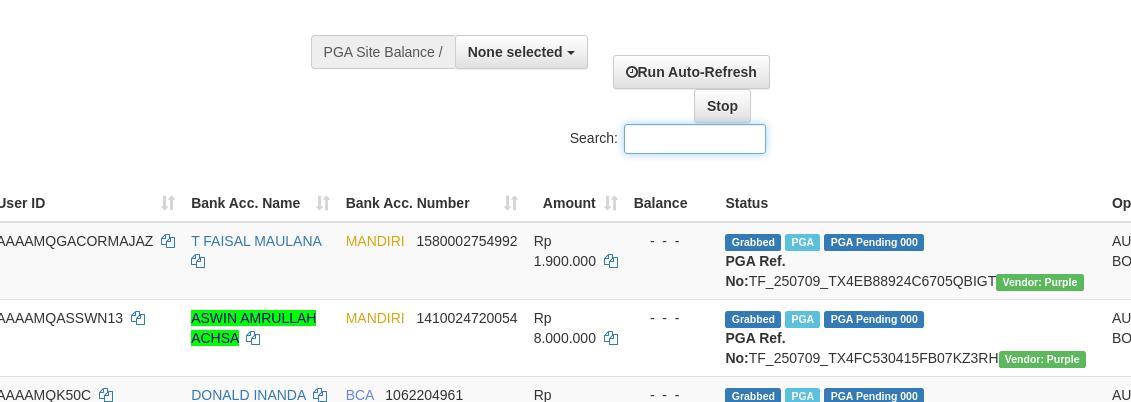 click on "Search:" at bounding box center (695, 139) 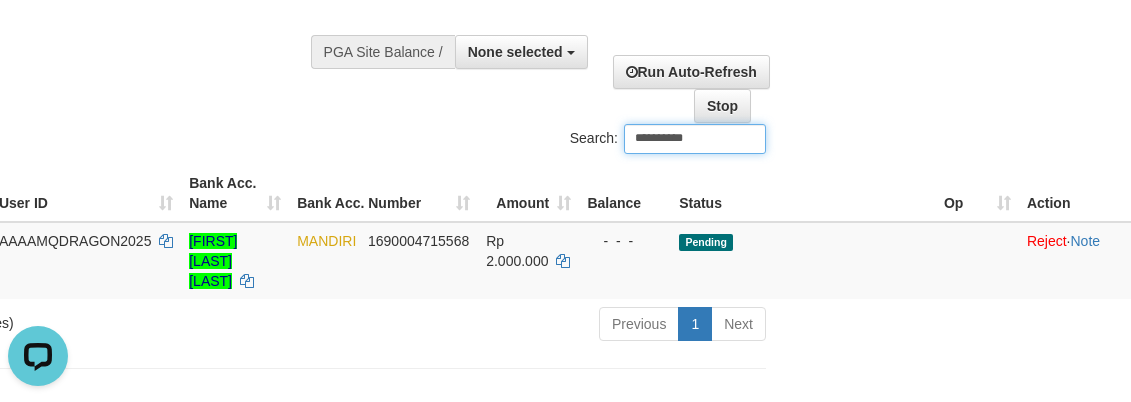 scroll, scrollTop: 0, scrollLeft: 0, axis: both 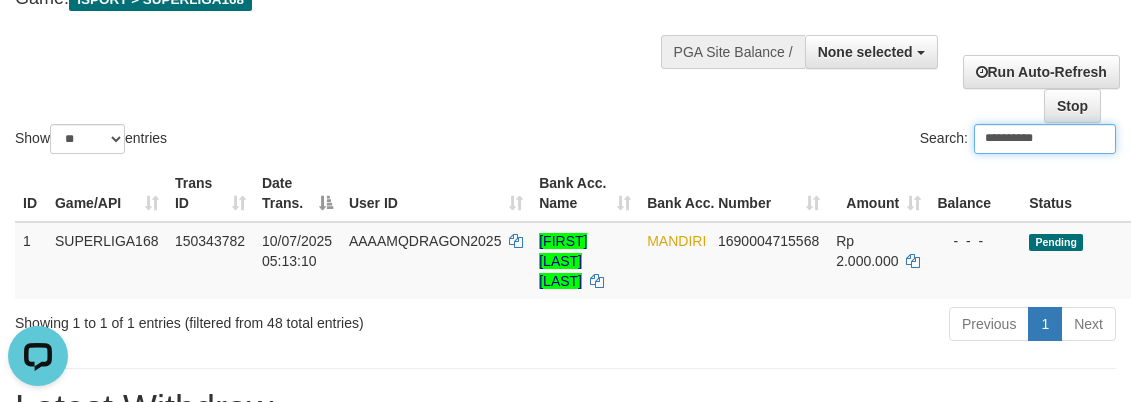 type on "**********" 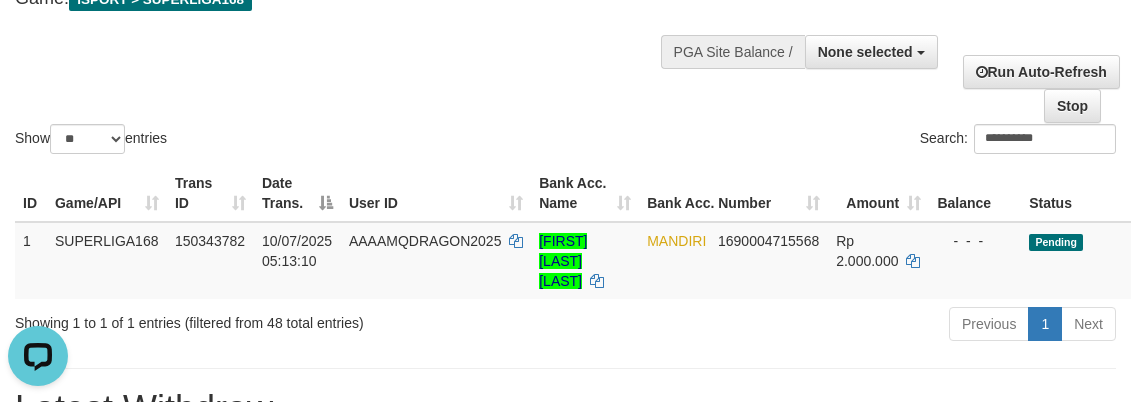 click on "**********" at bounding box center [947, 71] 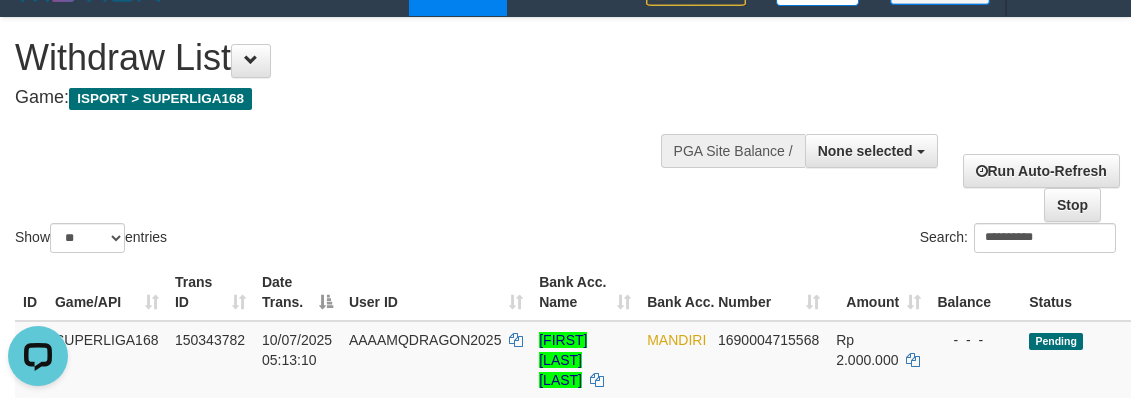 scroll, scrollTop: 0, scrollLeft: 0, axis: both 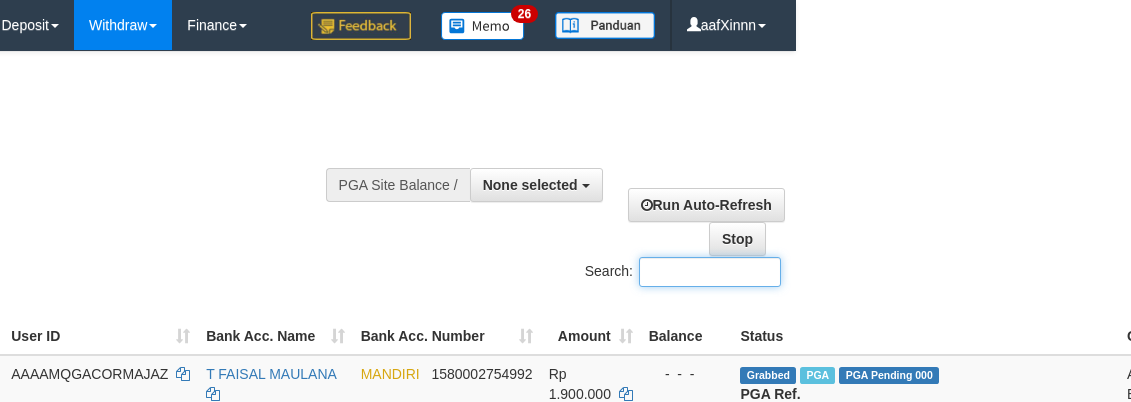 click on "Search:" at bounding box center (710, 272) 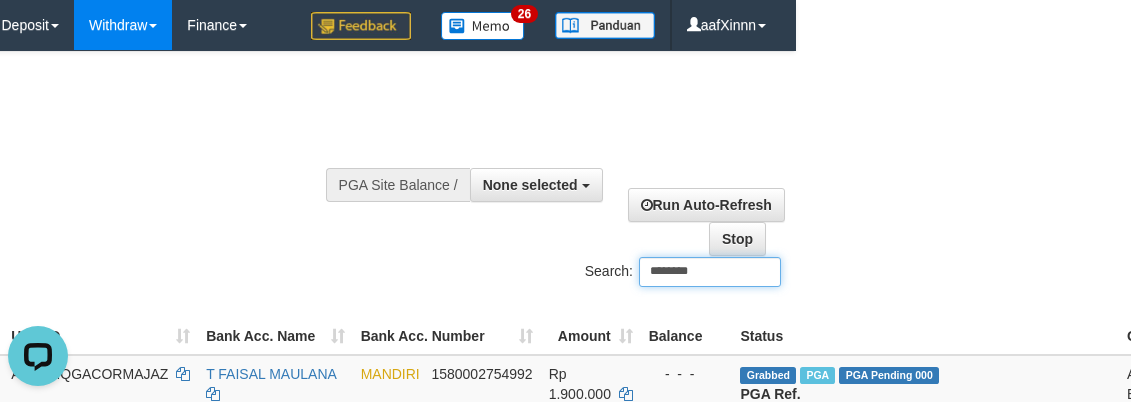 scroll, scrollTop: 0, scrollLeft: 0, axis: both 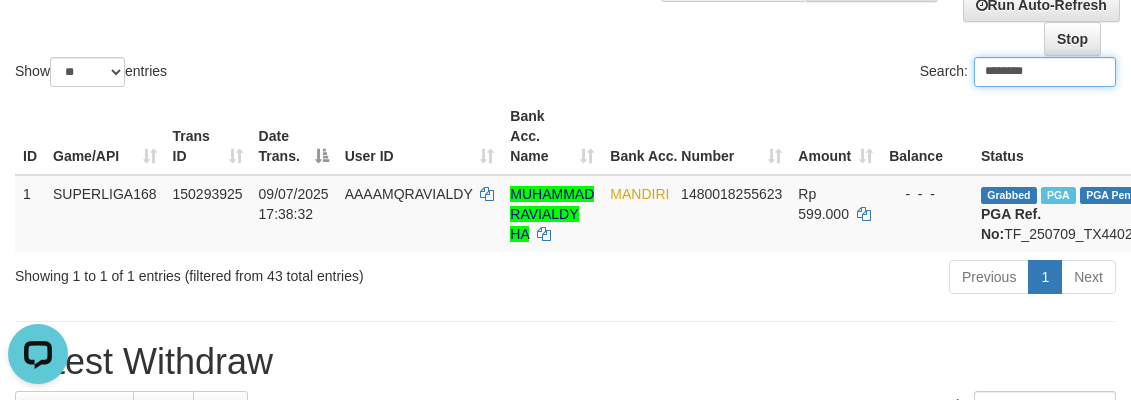 type on "********" 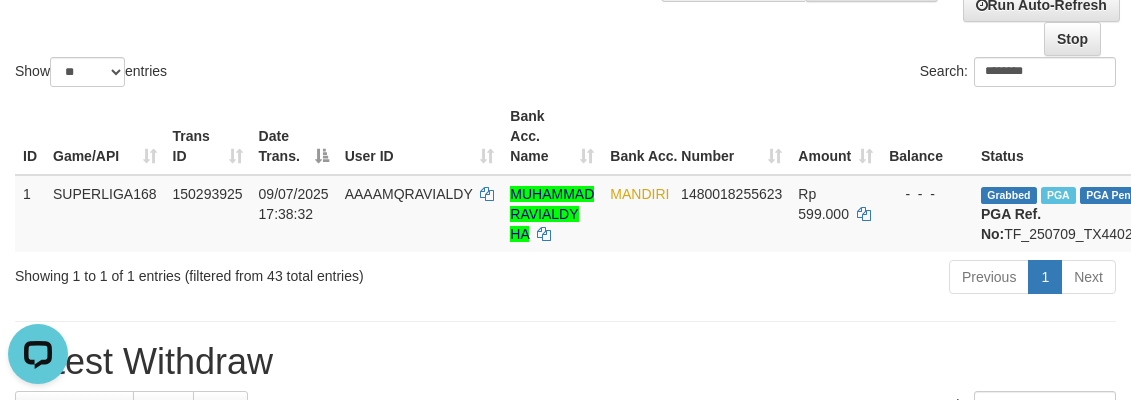 scroll, scrollTop: 267, scrollLeft: 0, axis: vertical 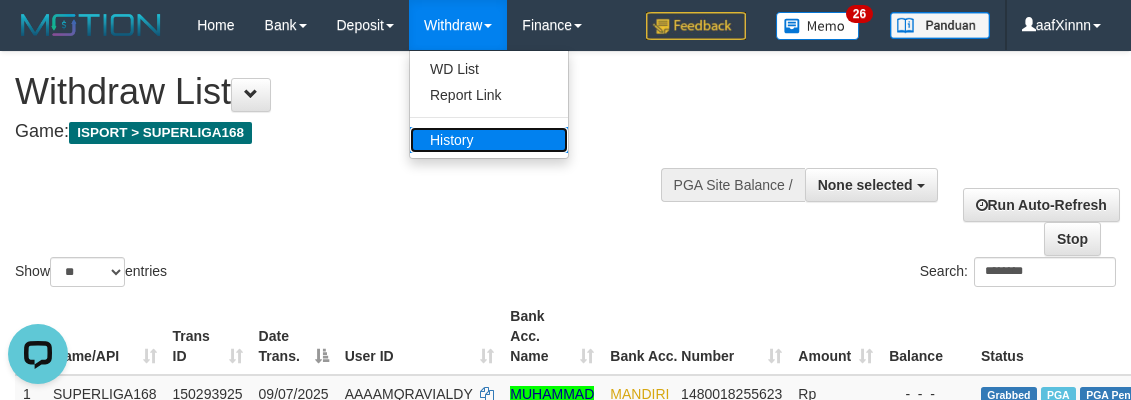 click on "History" at bounding box center (489, 140) 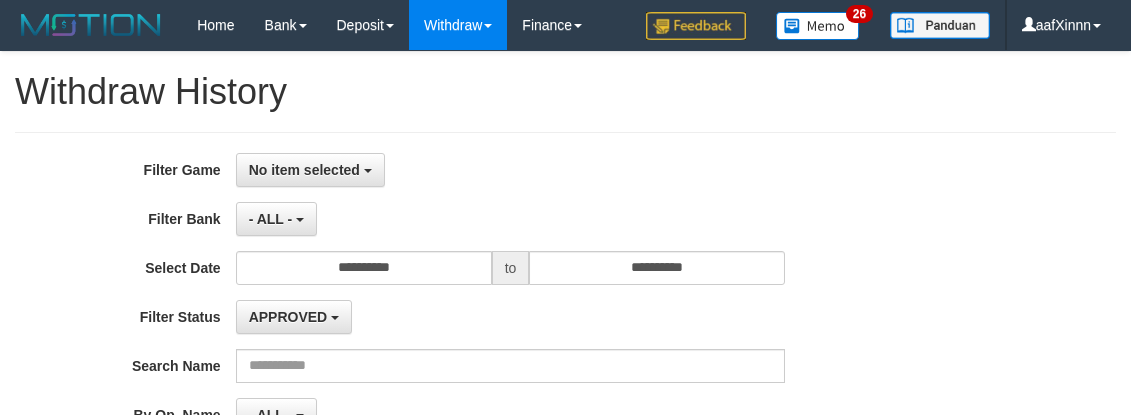 scroll, scrollTop: 0, scrollLeft: 0, axis: both 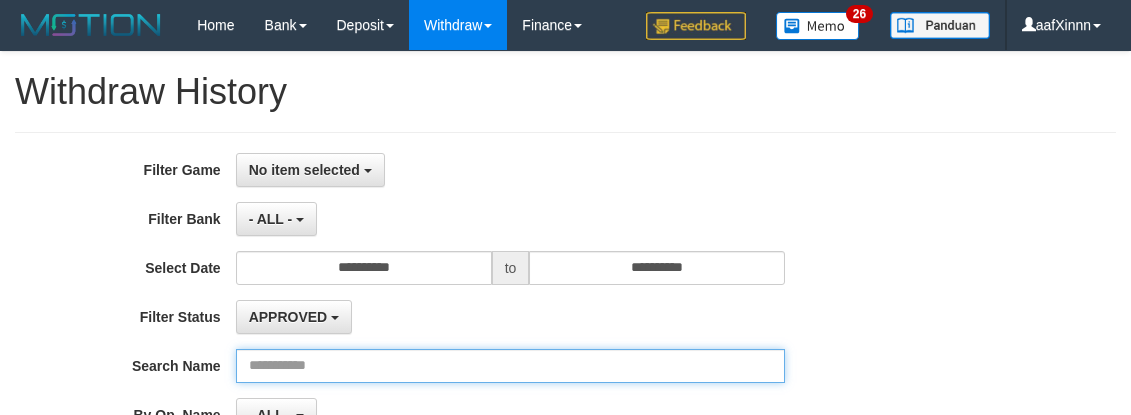 click at bounding box center (511, 366) 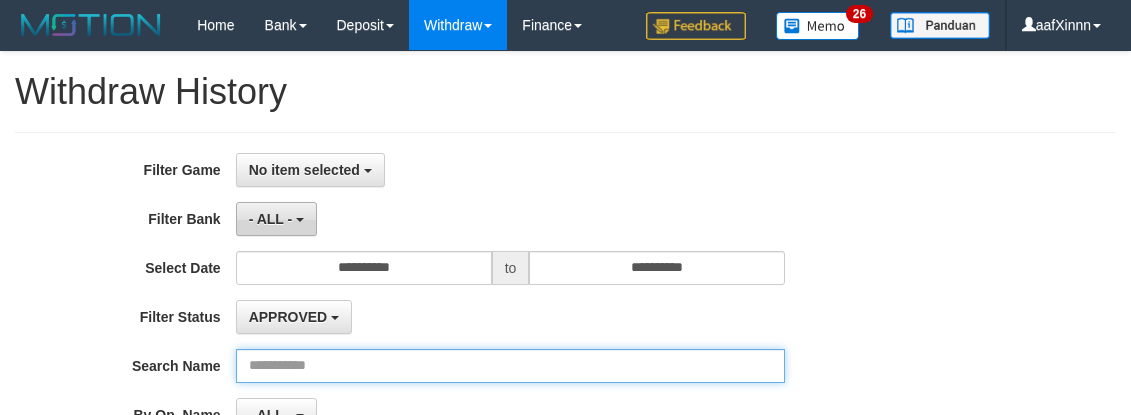 paste on "*****" 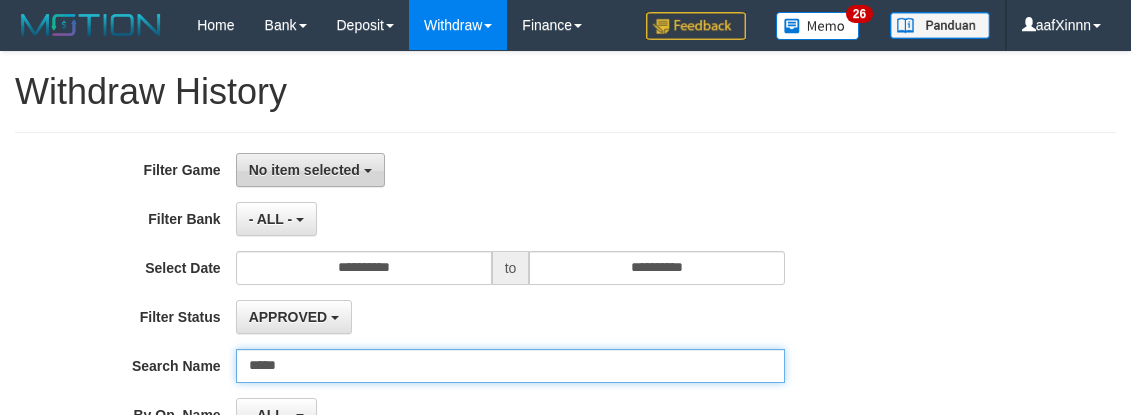 type on "*****" 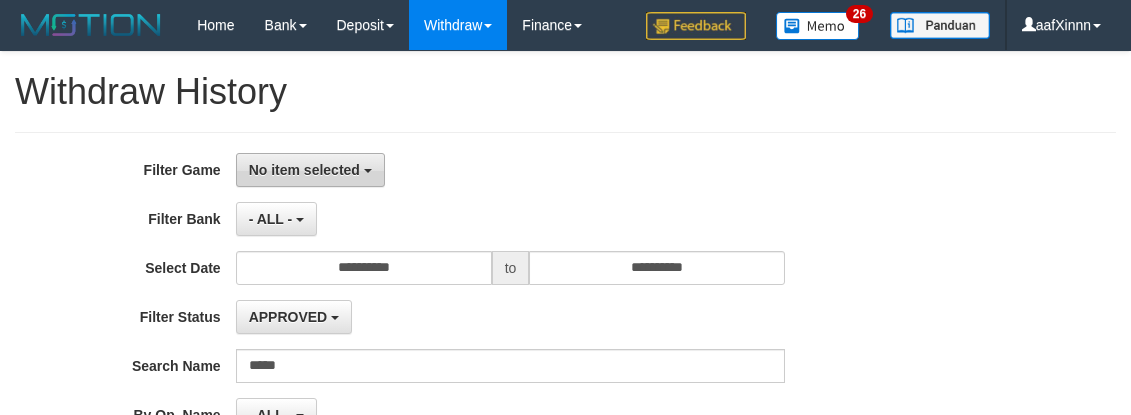 click on "No item selected" at bounding box center [304, 170] 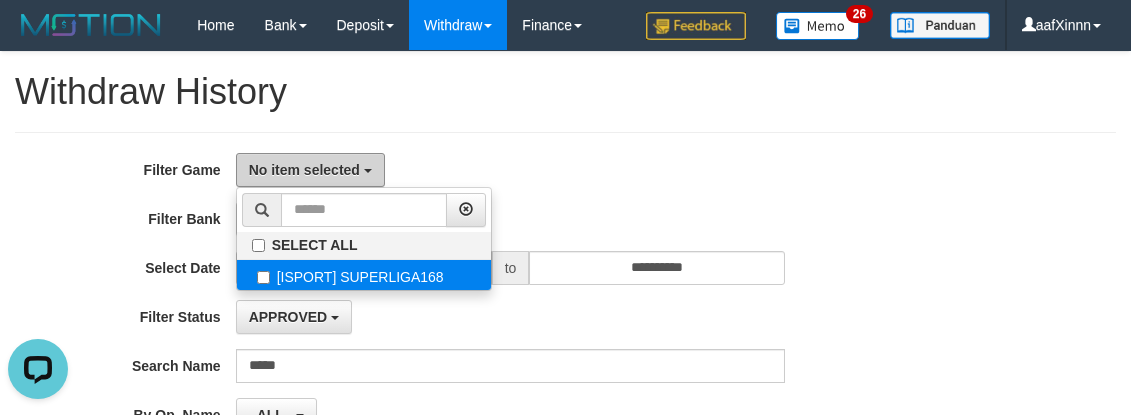 scroll, scrollTop: 0, scrollLeft: 0, axis: both 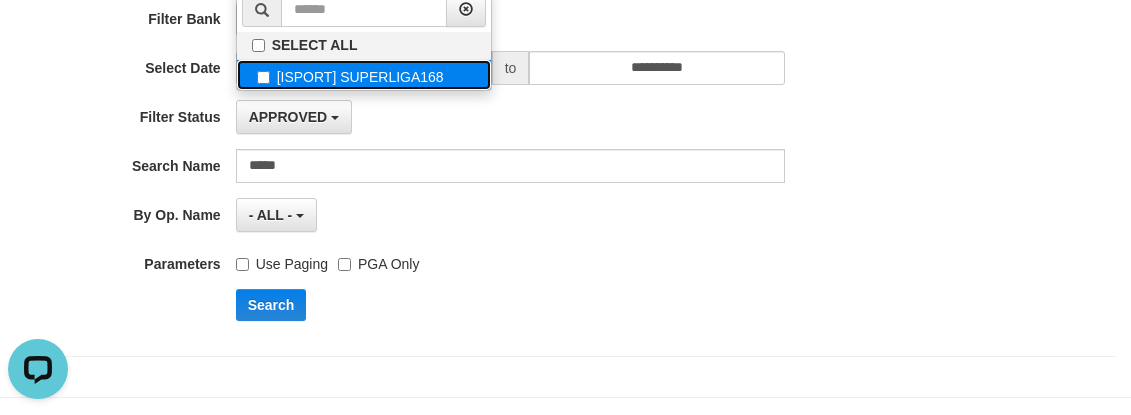 click on "[ISPORT] SUPERLIGA168" at bounding box center [364, 45] 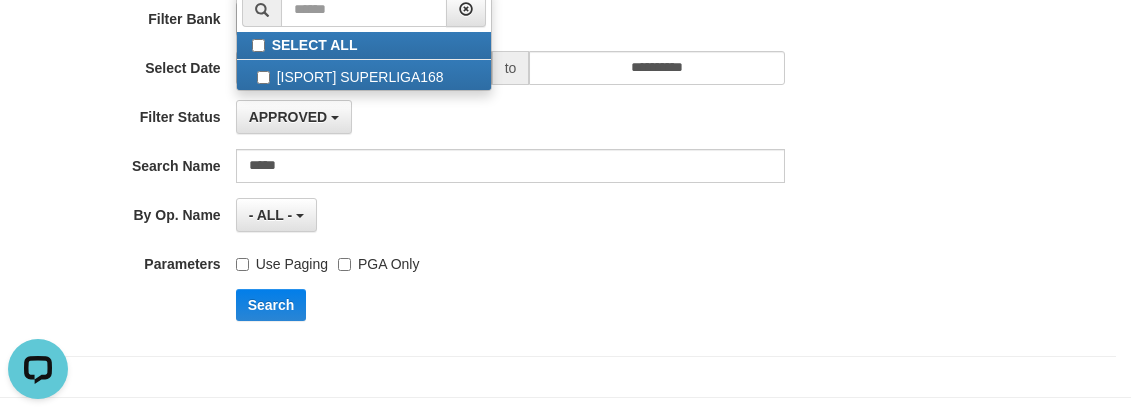 click on "PGA Only" at bounding box center [378, 260] 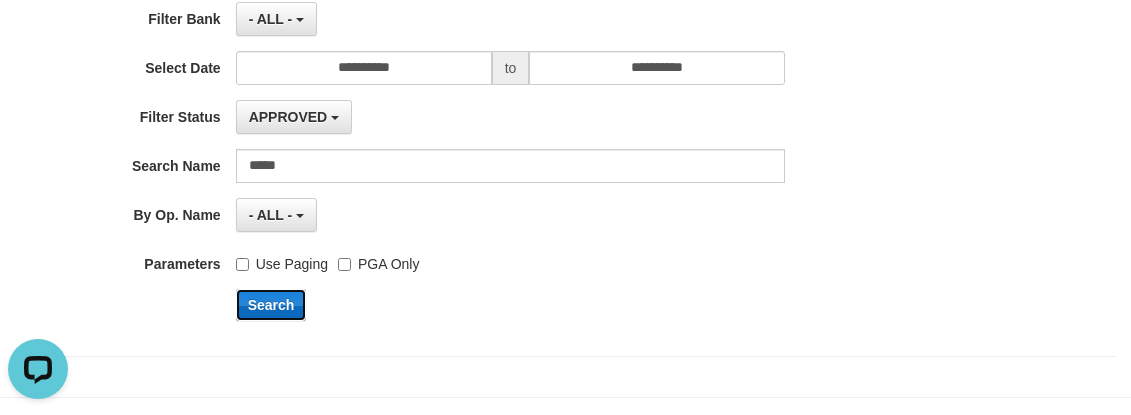 drag, startPoint x: 274, startPoint y: 295, endPoint x: 284, endPoint y: 298, distance: 10.440307 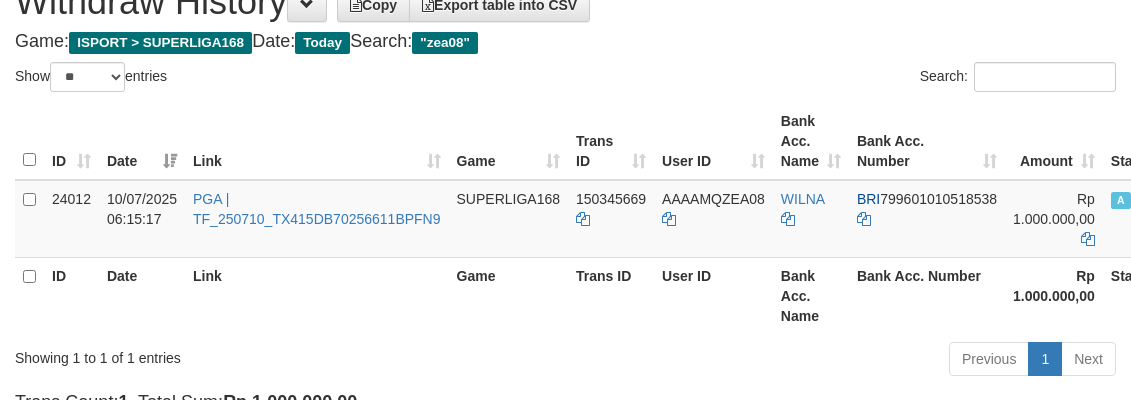 scroll, scrollTop: 133, scrollLeft: 0, axis: vertical 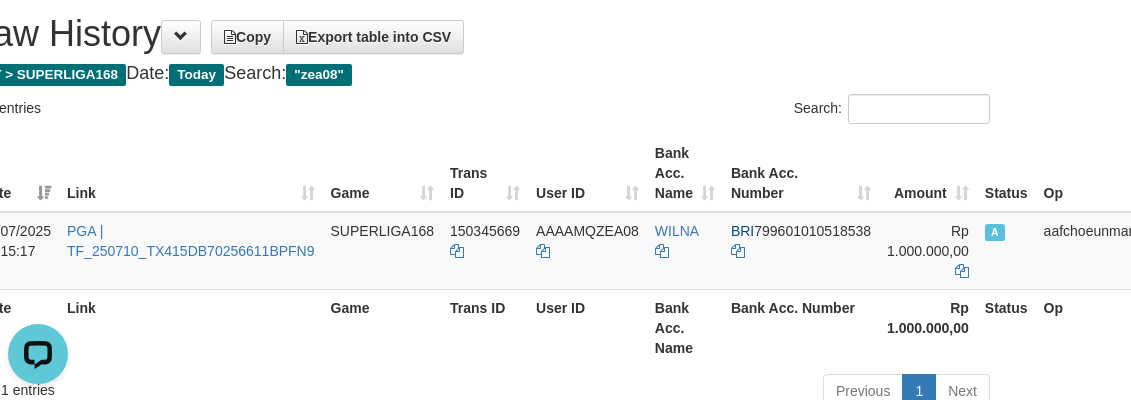 drag, startPoint x: 714, startPoint y: 170, endPoint x: 729, endPoint y: 172, distance: 15.132746 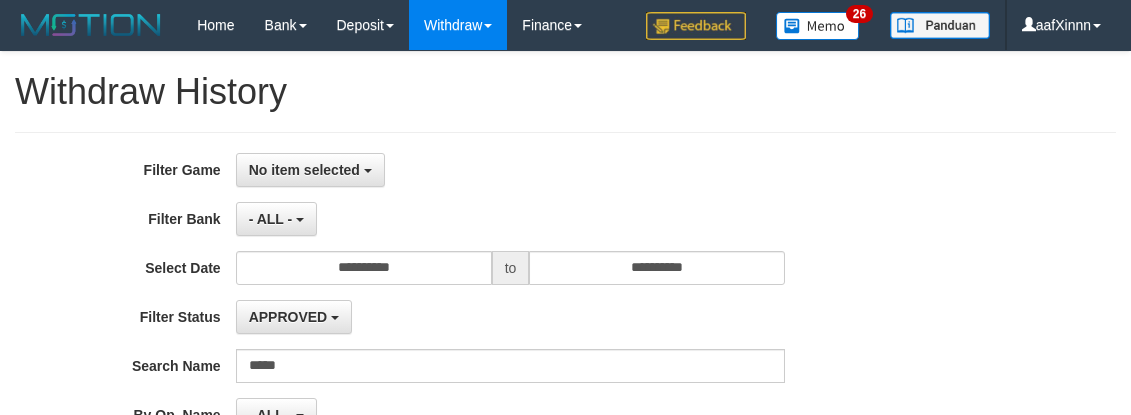scroll, scrollTop: 200, scrollLeft: 0, axis: vertical 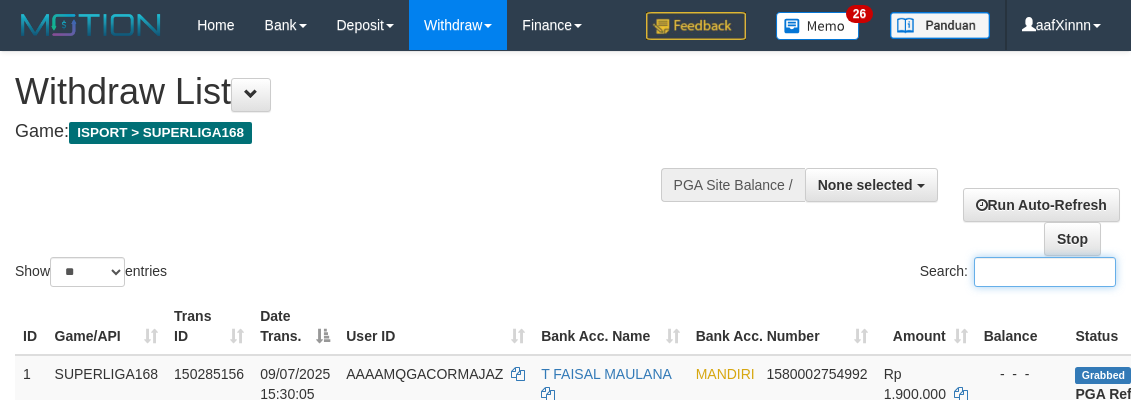 click on "Search:" at bounding box center [1045, 272] 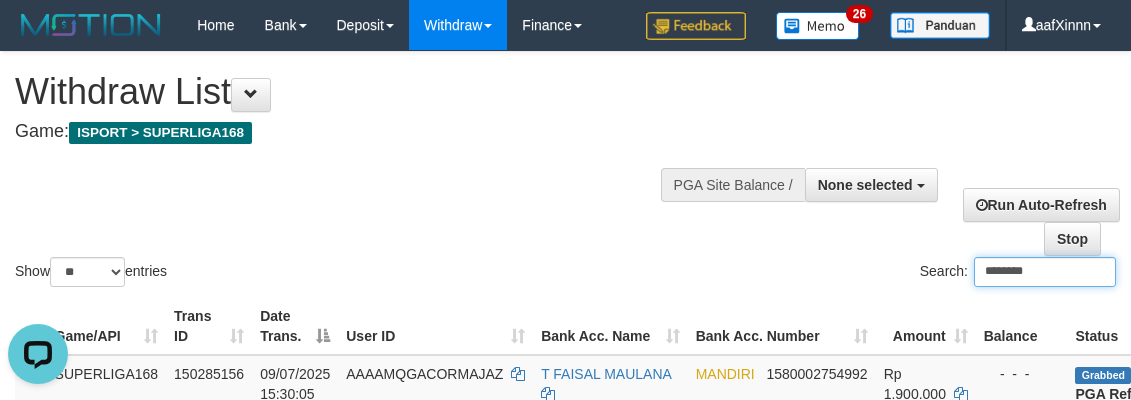 scroll, scrollTop: 0, scrollLeft: 0, axis: both 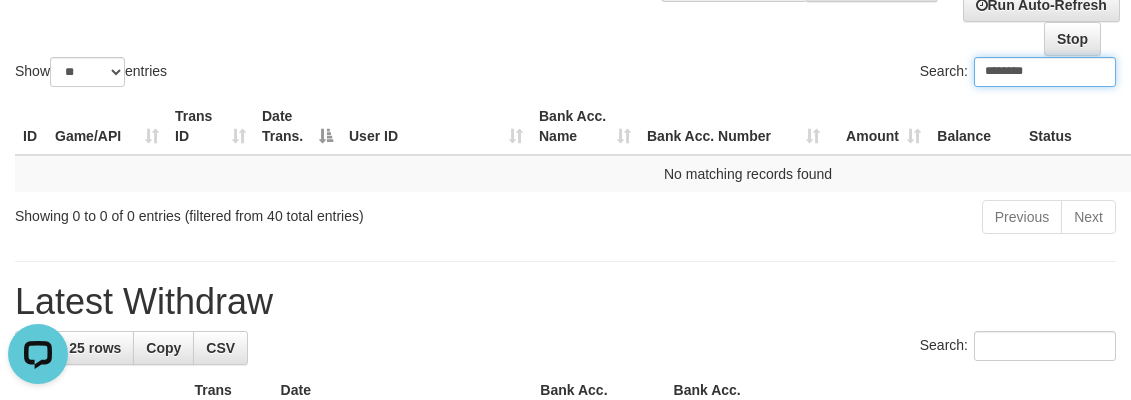 type on "********" 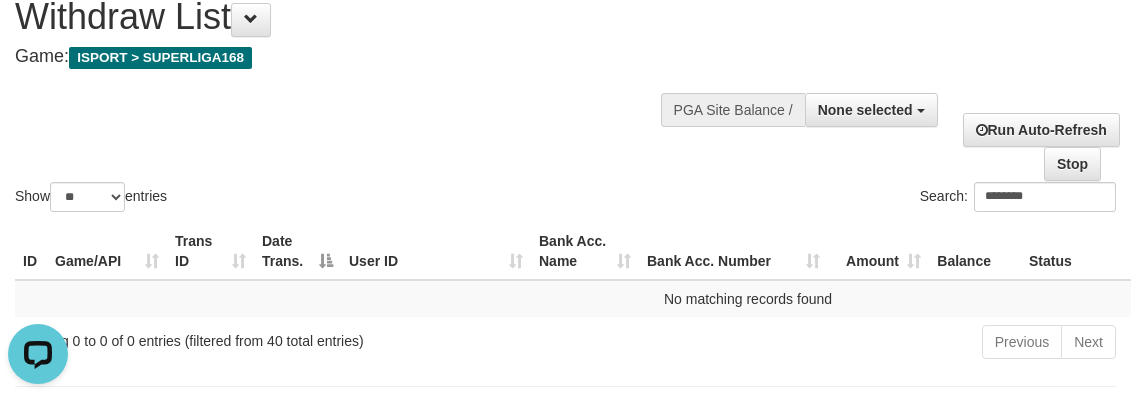 scroll, scrollTop: 0, scrollLeft: 0, axis: both 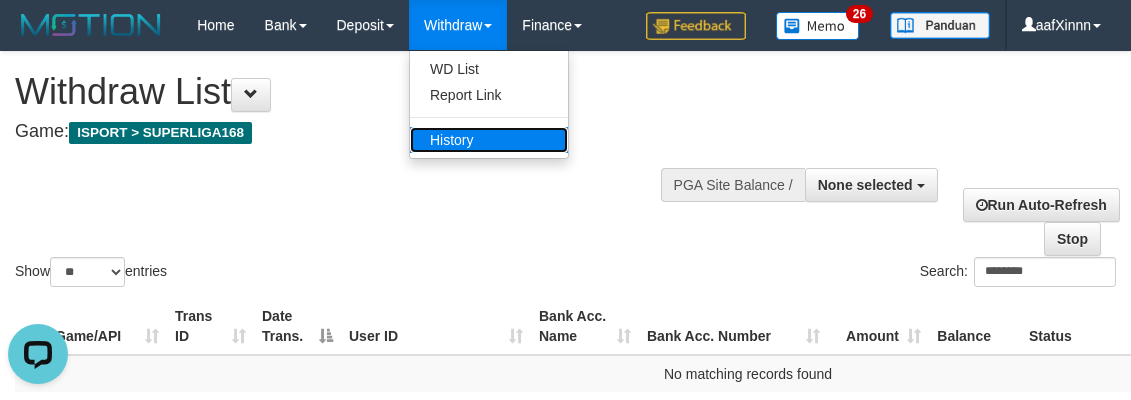 click on "History" at bounding box center [489, 140] 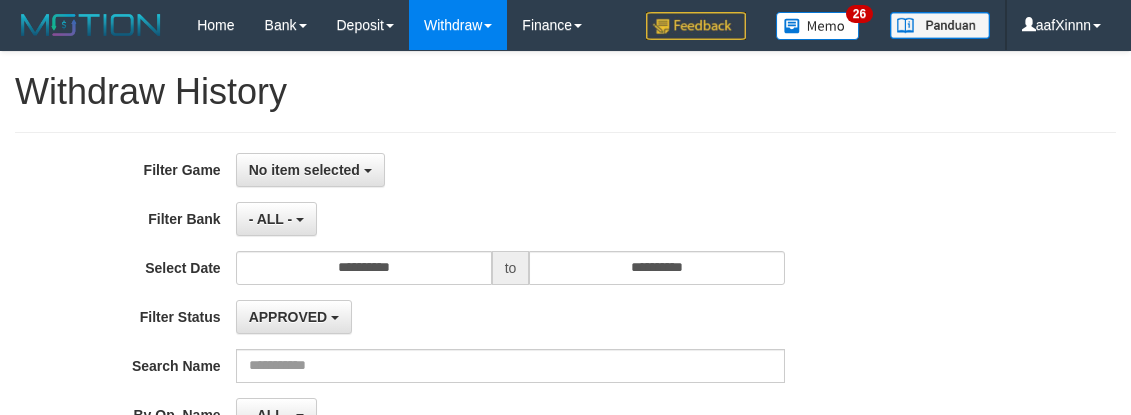 scroll, scrollTop: 0, scrollLeft: 0, axis: both 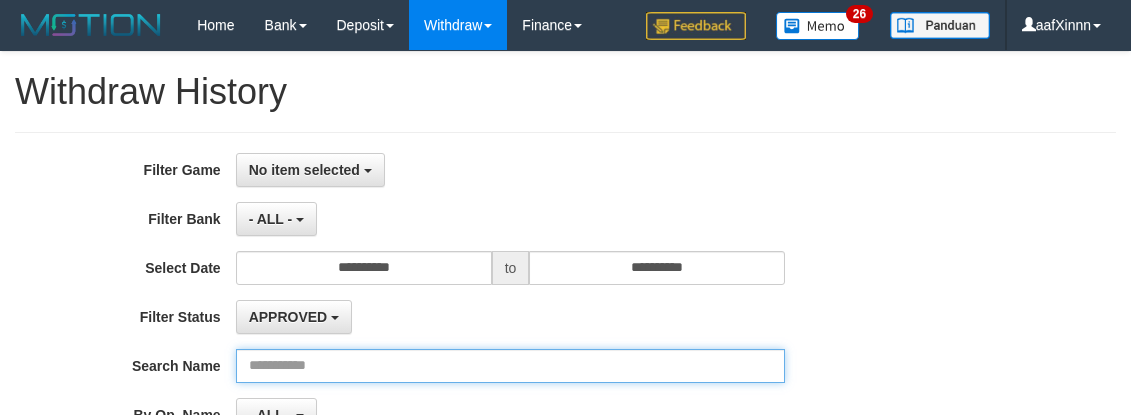 drag, startPoint x: 349, startPoint y: 366, endPoint x: 327, endPoint y: 257, distance: 111.19802 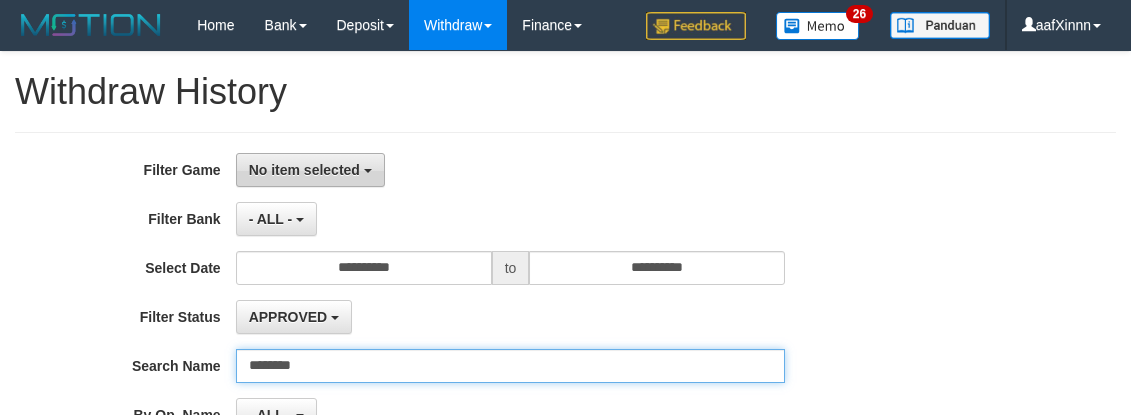 type on "********" 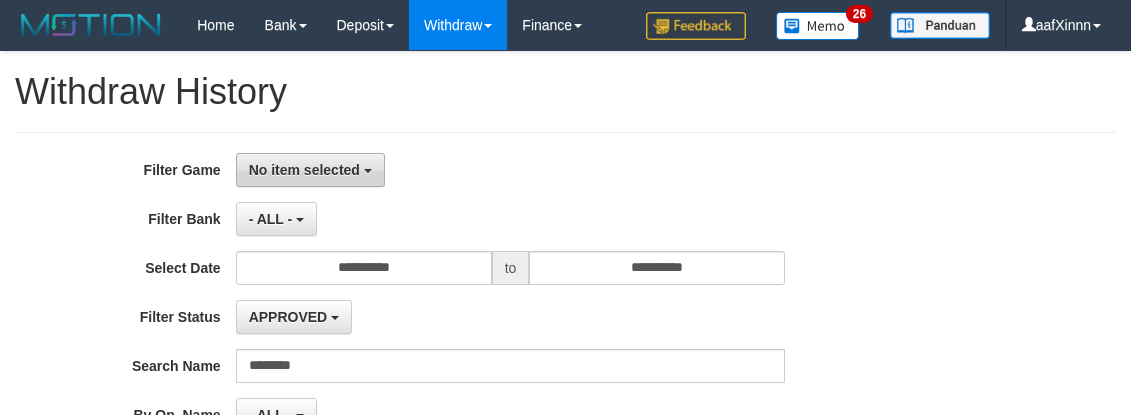 click on "No item selected" at bounding box center [310, 170] 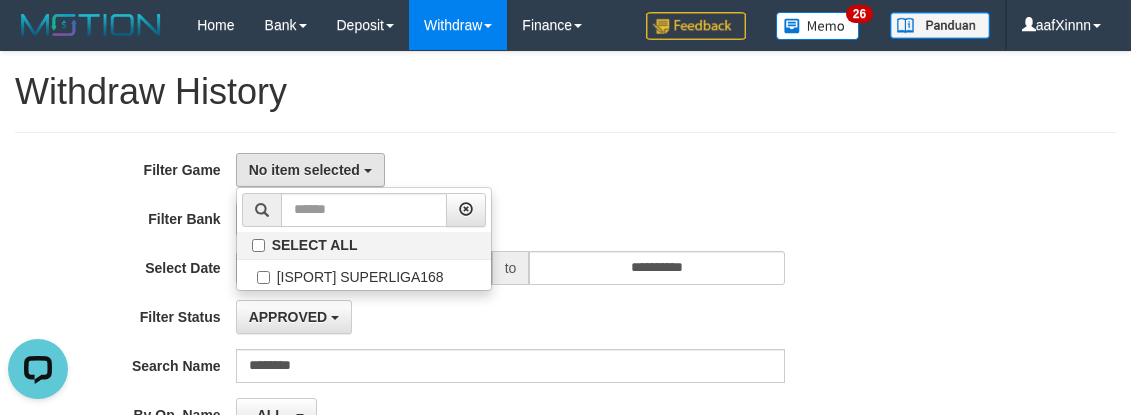 scroll, scrollTop: 0, scrollLeft: 0, axis: both 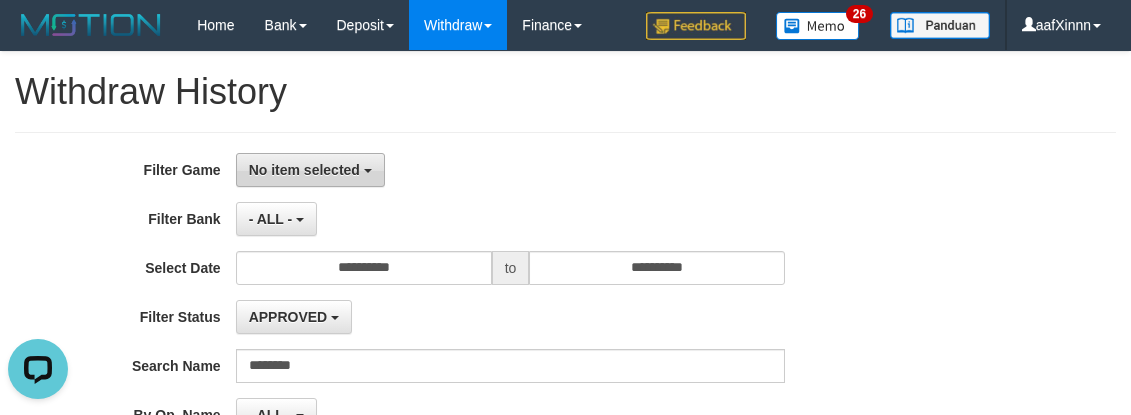 click on "No item selected" at bounding box center [310, 170] 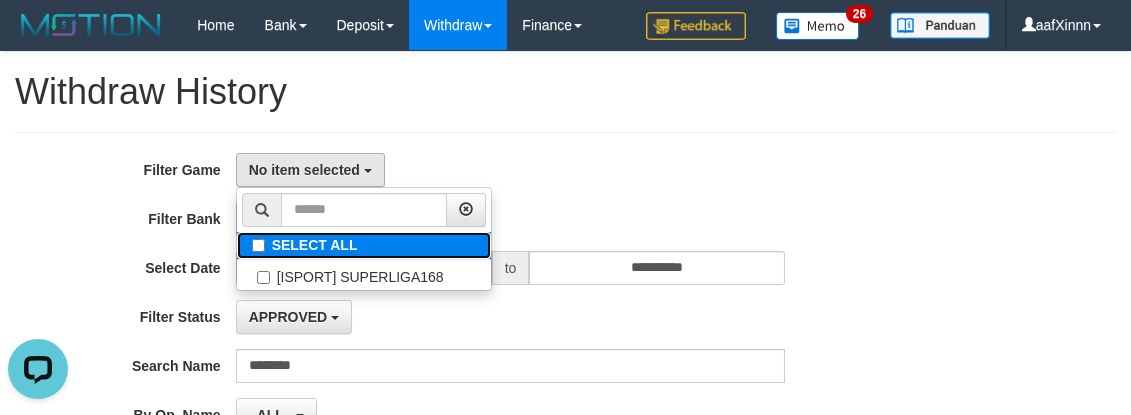 click on "SELECT ALL" at bounding box center [364, 245] 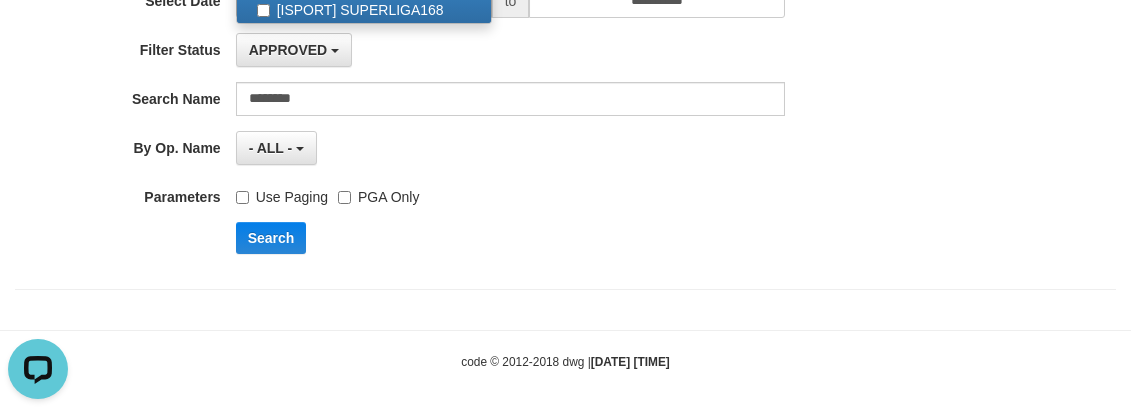 click on "PGA Only" at bounding box center (378, 193) 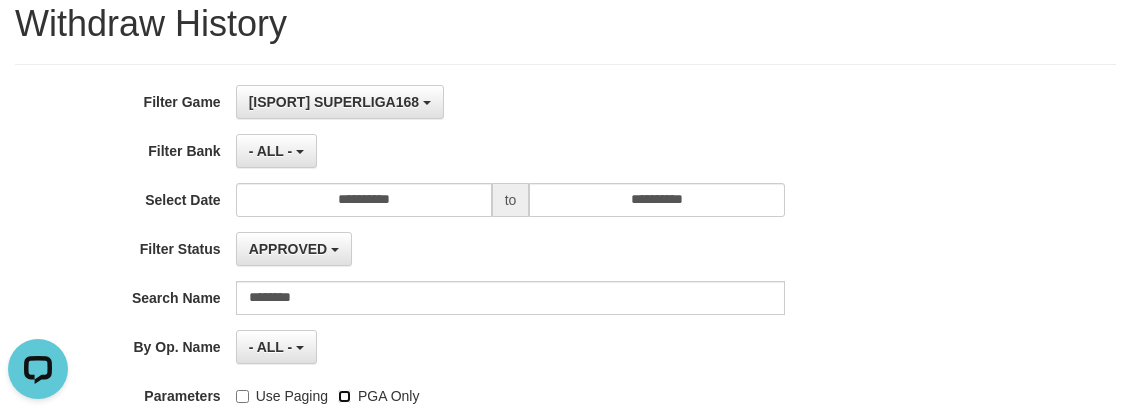scroll, scrollTop: 67, scrollLeft: 0, axis: vertical 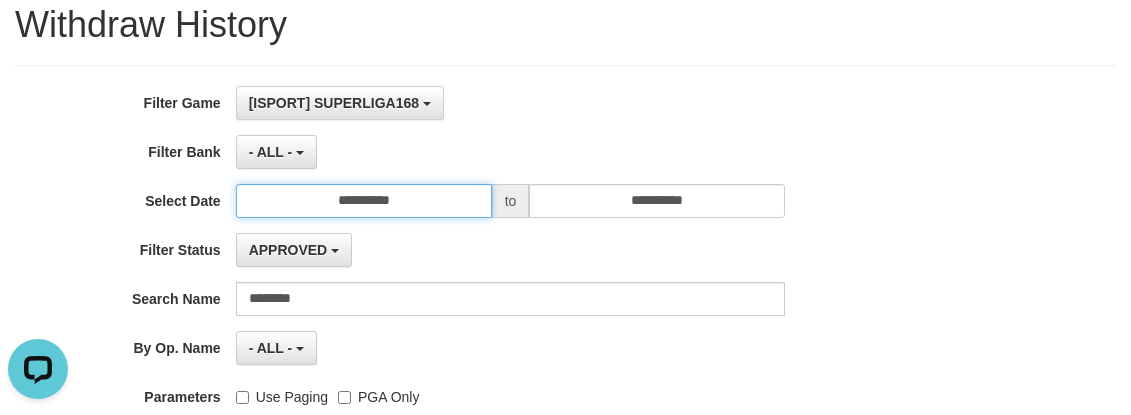 click on "**********" at bounding box center (364, 201) 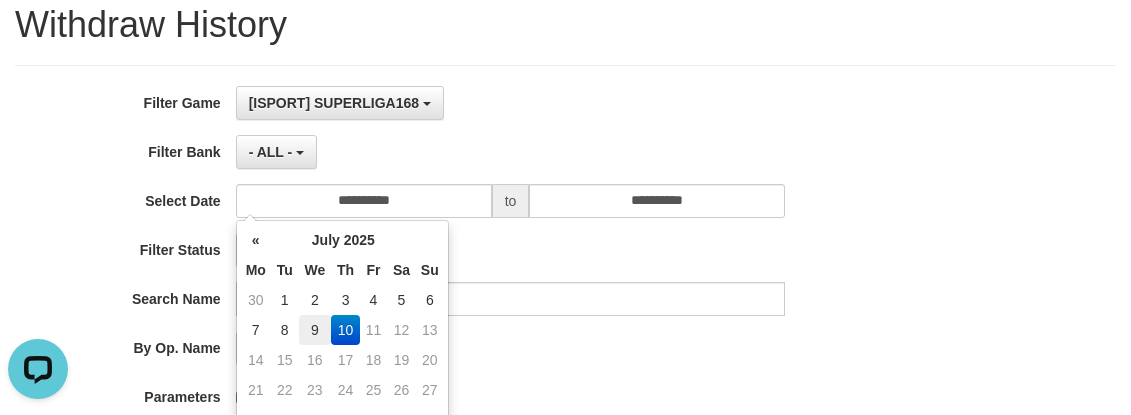 click on "9" at bounding box center (315, 300) 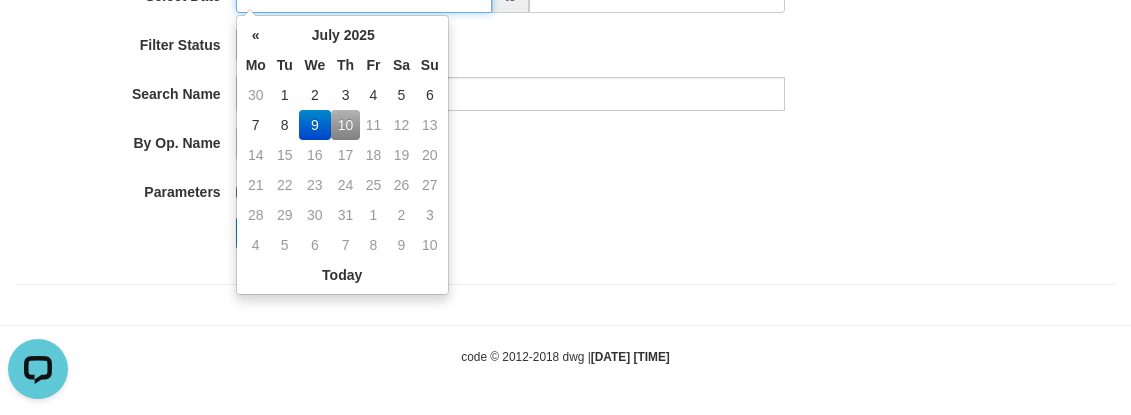 scroll, scrollTop: 273, scrollLeft: 0, axis: vertical 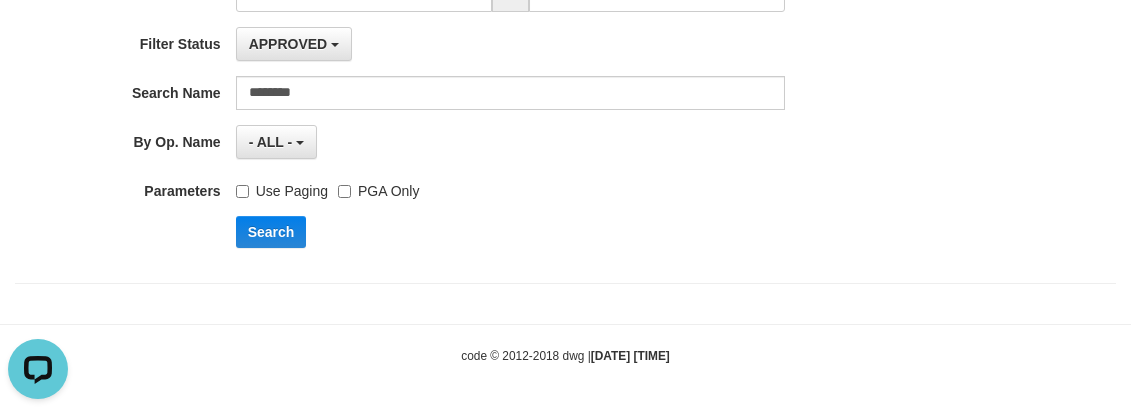 drag, startPoint x: 570, startPoint y: 217, endPoint x: 529, endPoint y: 233, distance: 44.011364 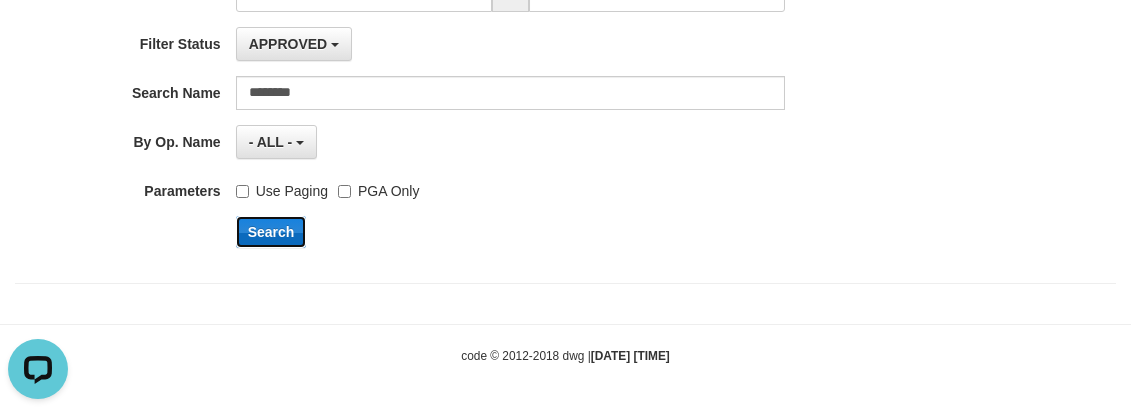click on "Search" at bounding box center [271, 232] 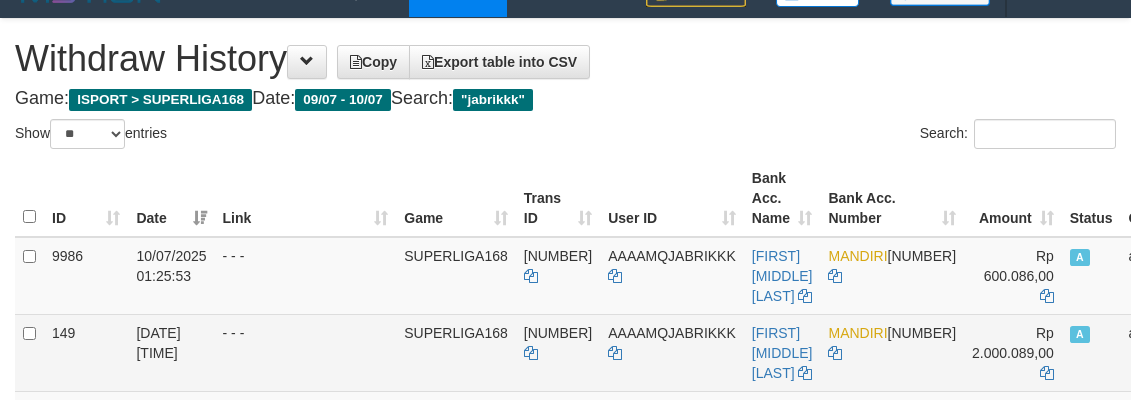 scroll, scrollTop: 67, scrollLeft: 0, axis: vertical 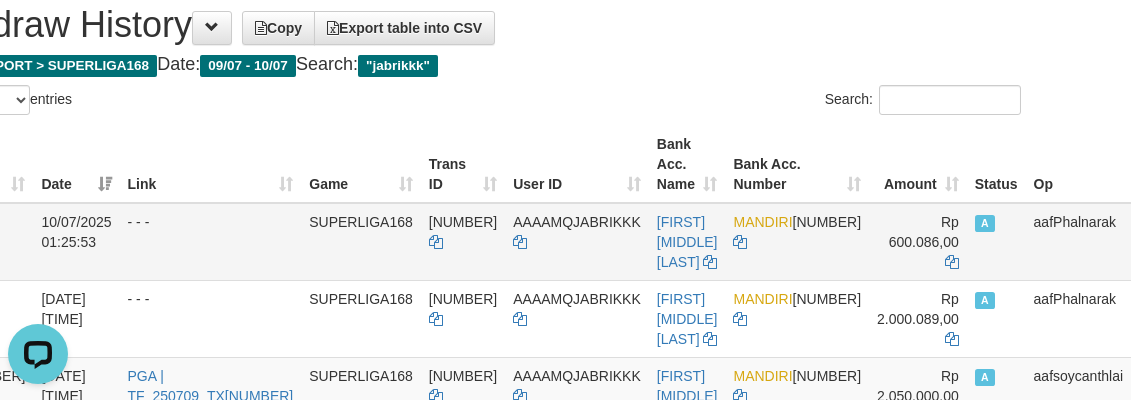 click on "[NUMBER]" at bounding box center (463, 242) 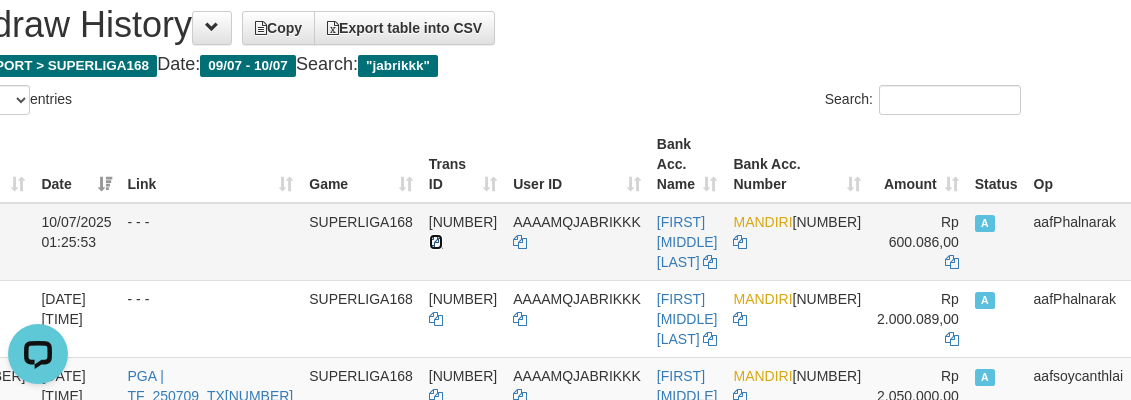 click at bounding box center [436, 242] 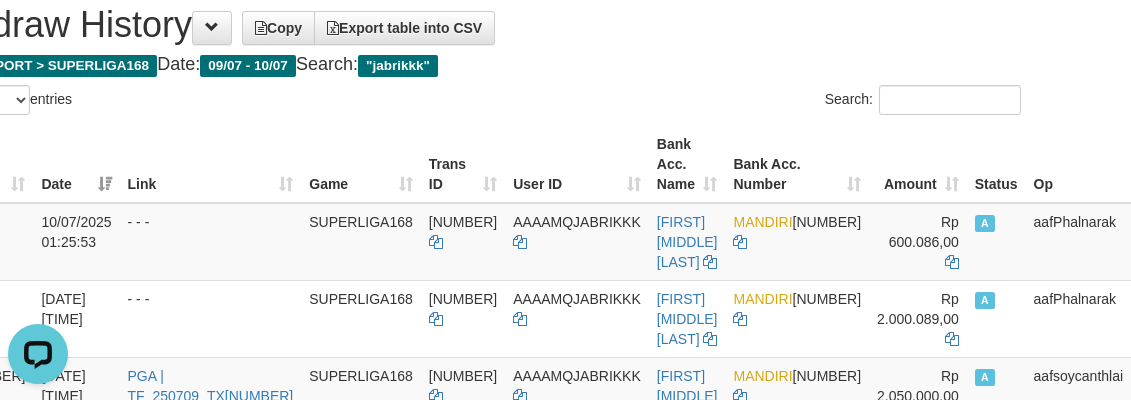 click on ""jabrikkk"" at bounding box center [398, 66] 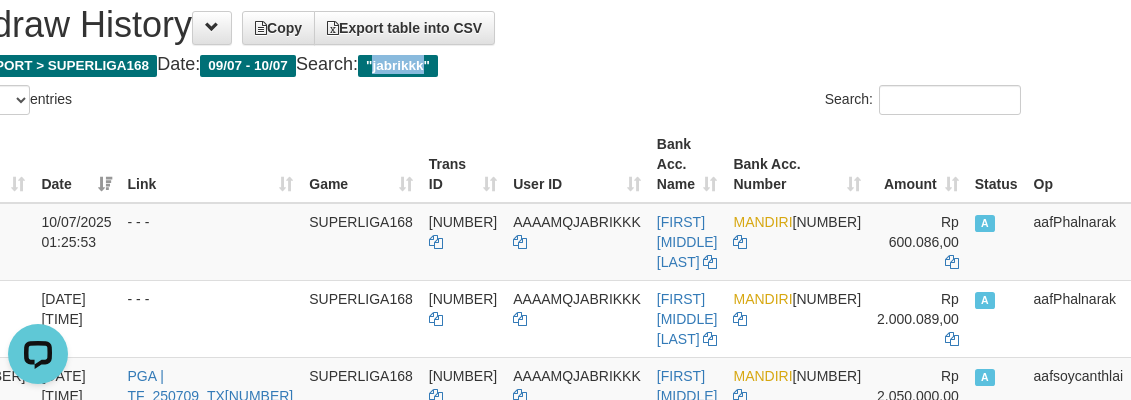 click on ""jabrikkk"" at bounding box center (398, 66) 